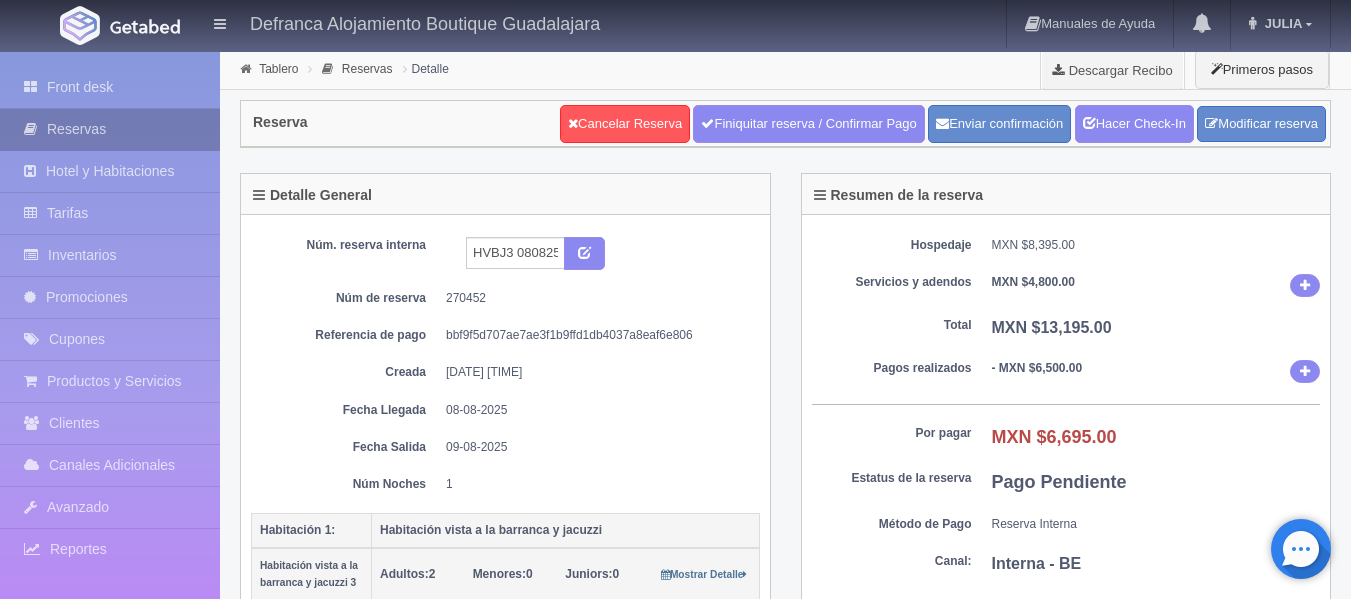 scroll, scrollTop: 0, scrollLeft: 0, axis: both 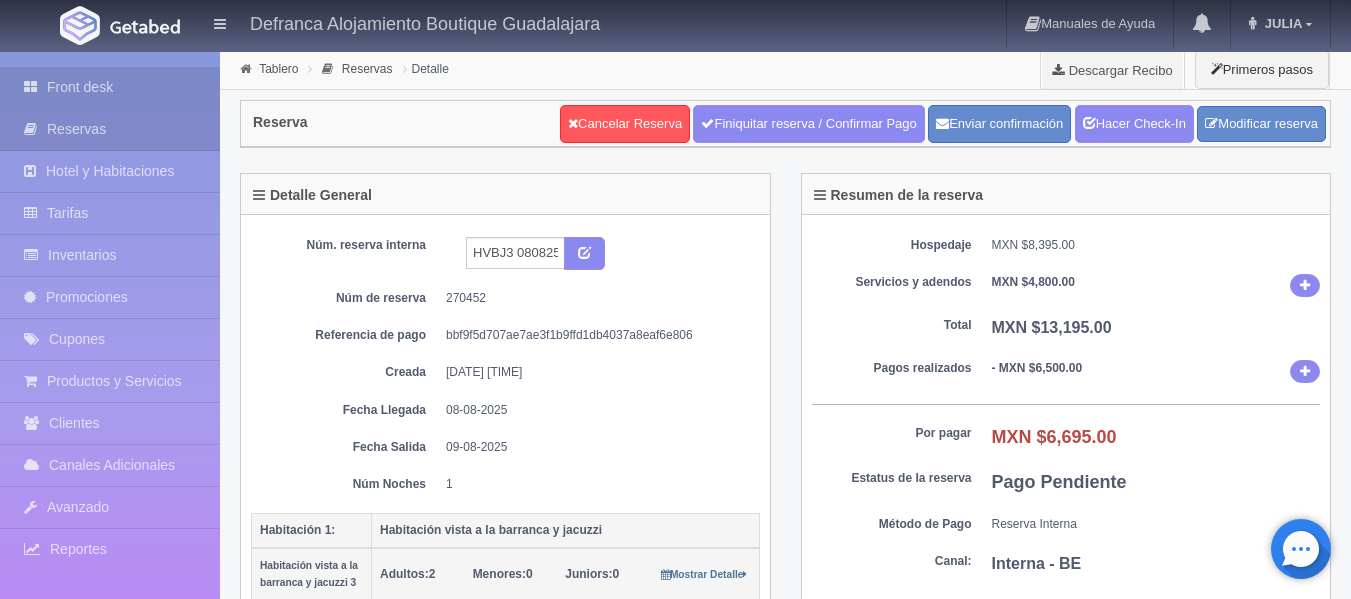 click on "Front desk" at bounding box center [110, 87] 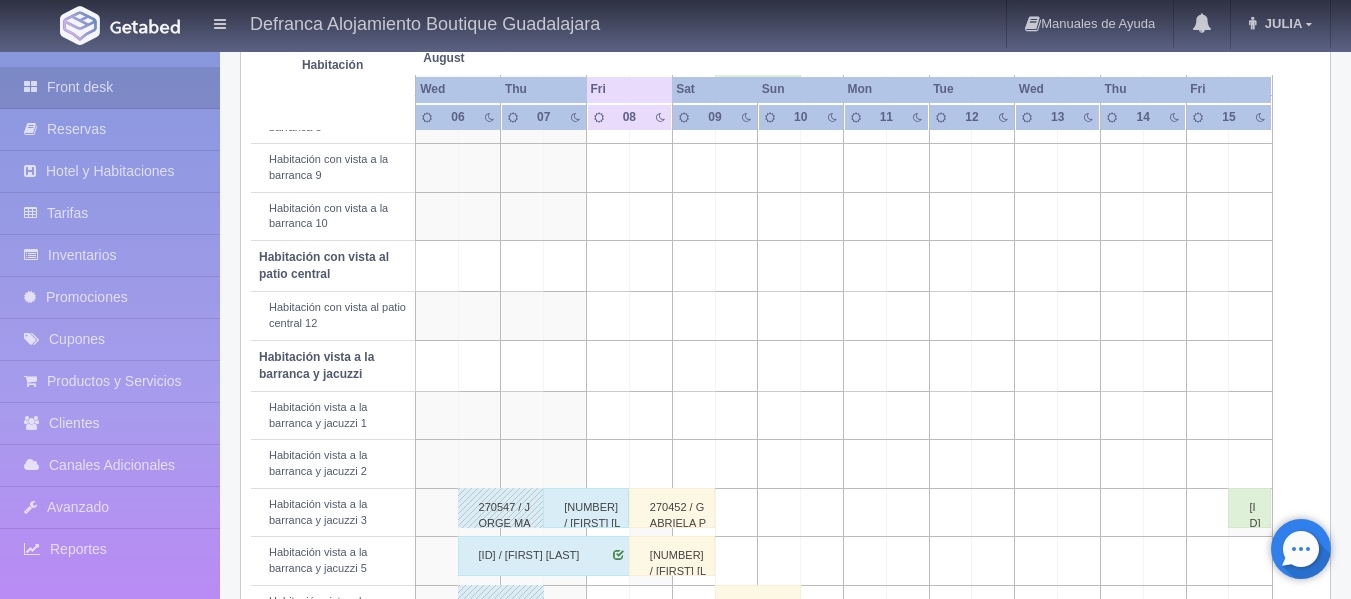 scroll, scrollTop: 800, scrollLeft: 0, axis: vertical 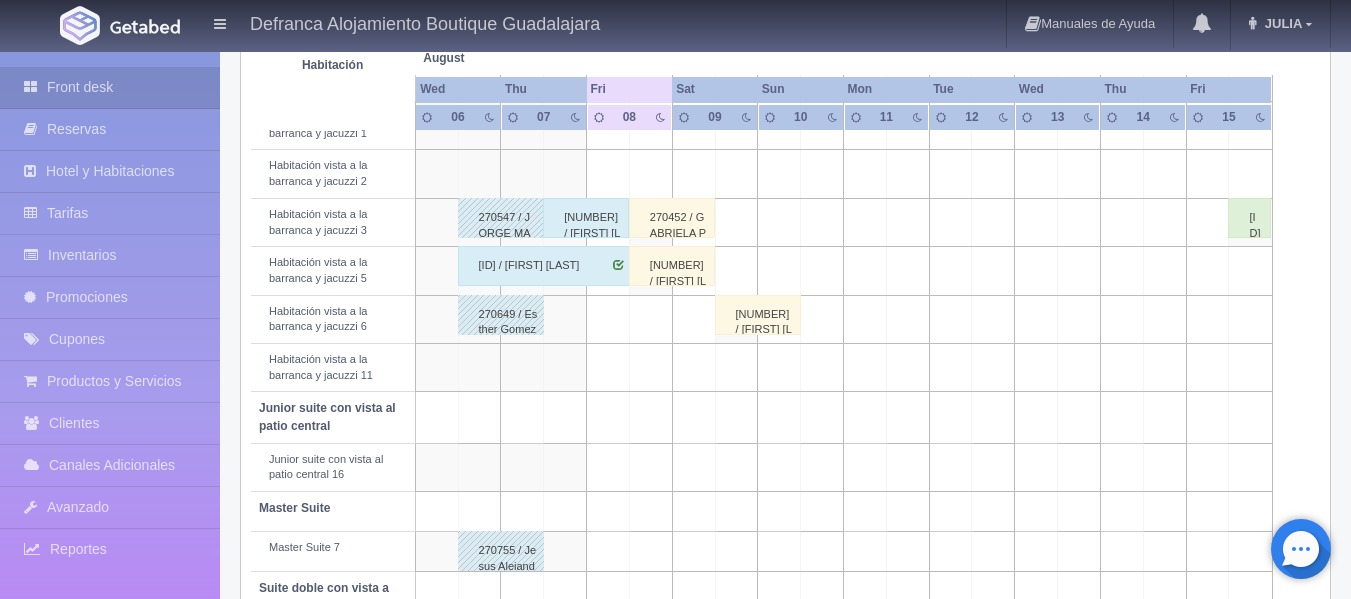 click on "[NUMBER] / [FIRST] [LAST] [LAST]" at bounding box center (544, 266) 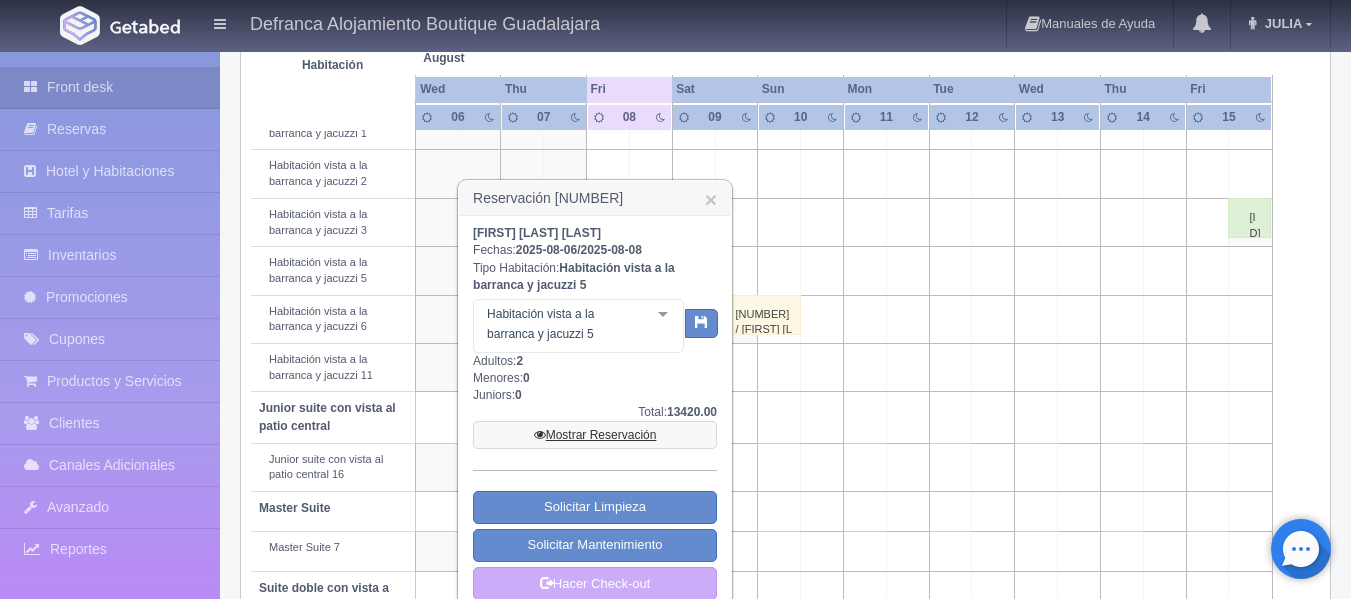 click on "Mostrar Reservación" at bounding box center (595, 435) 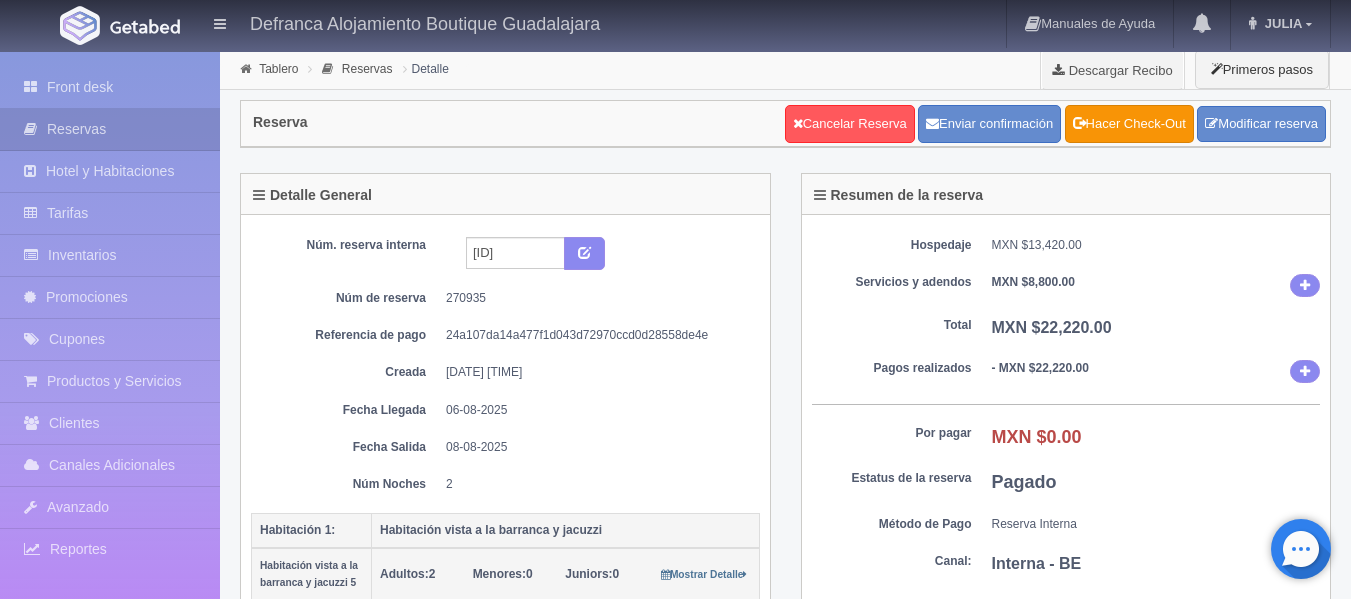 scroll, scrollTop: 0, scrollLeft: 0, axis: both 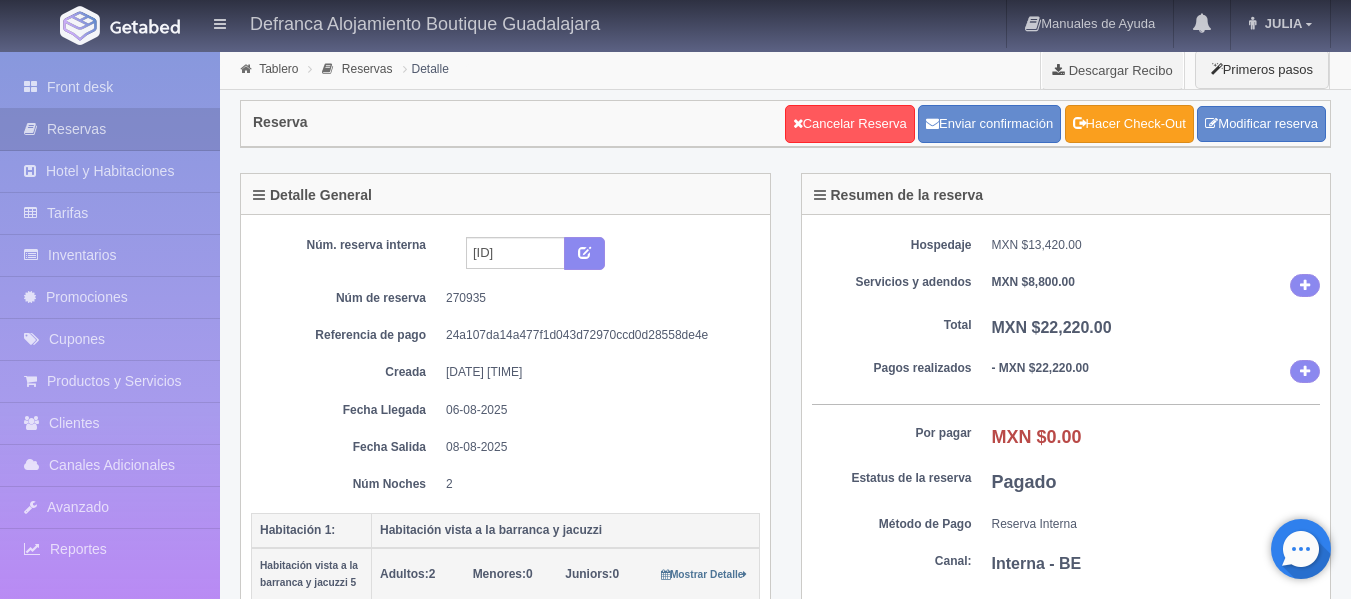 click on "Hacer Check-Out" at bounding box center [1129, 124] 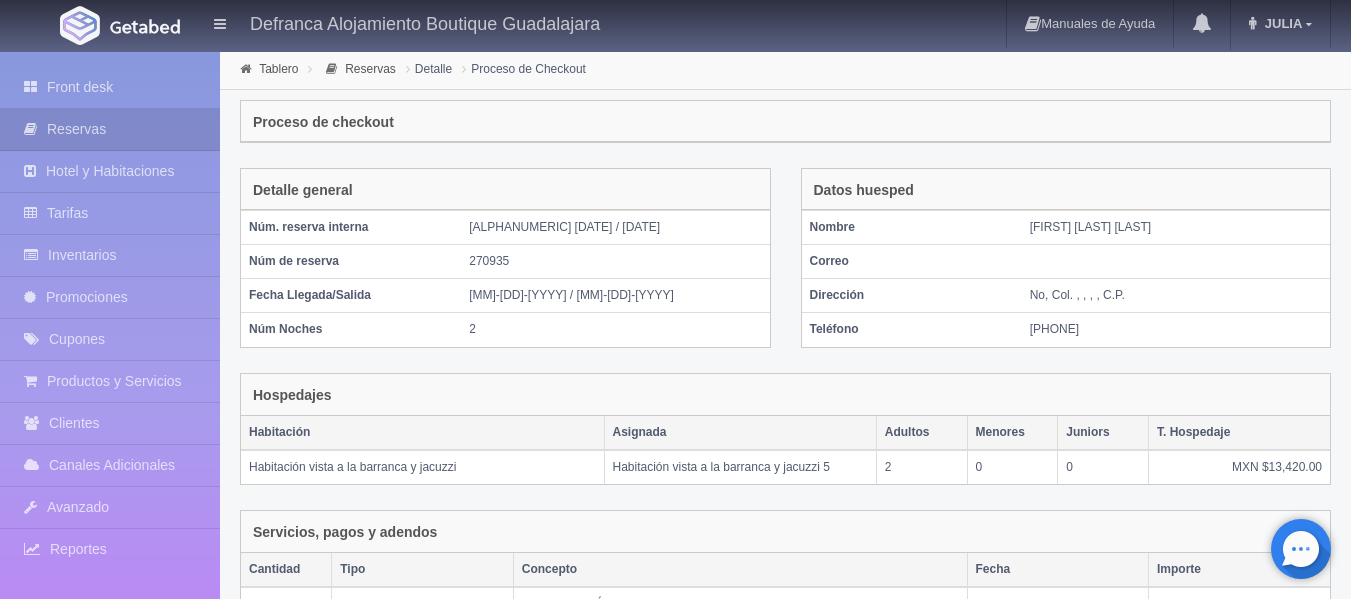 scroll, scrollTop: 467, scrollLeft: 0, axis: vertical 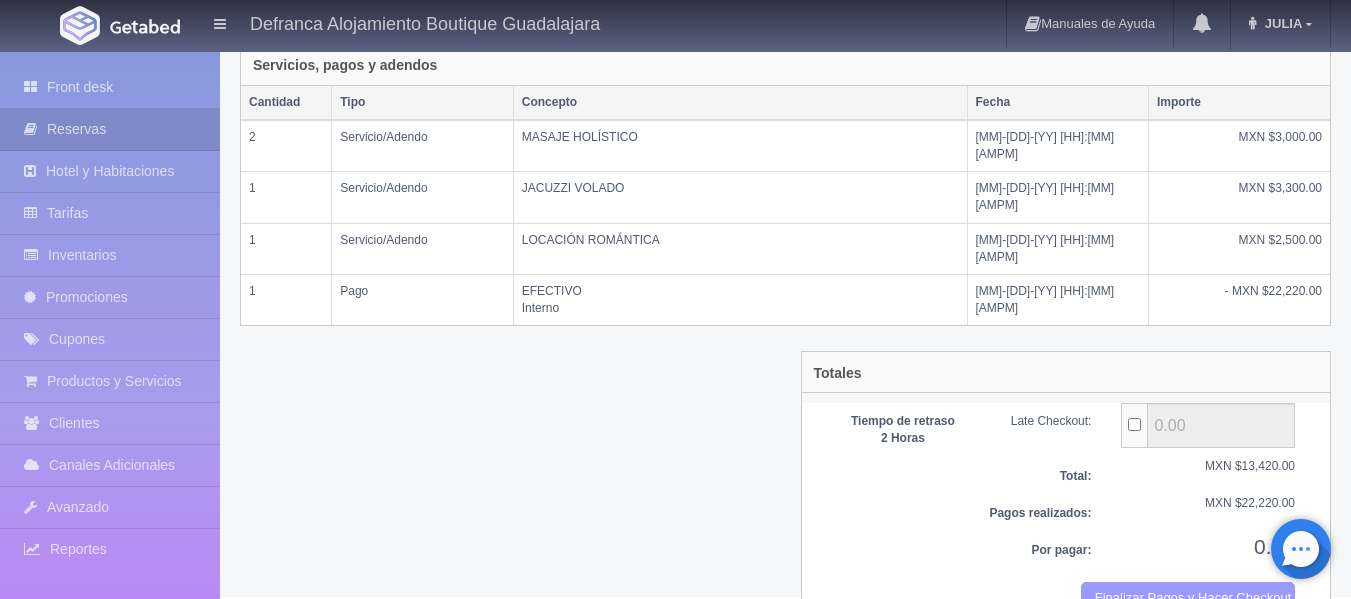 click on "Finalizar Pagos y Hacer Checkout" at bounding box center (1188, 598) 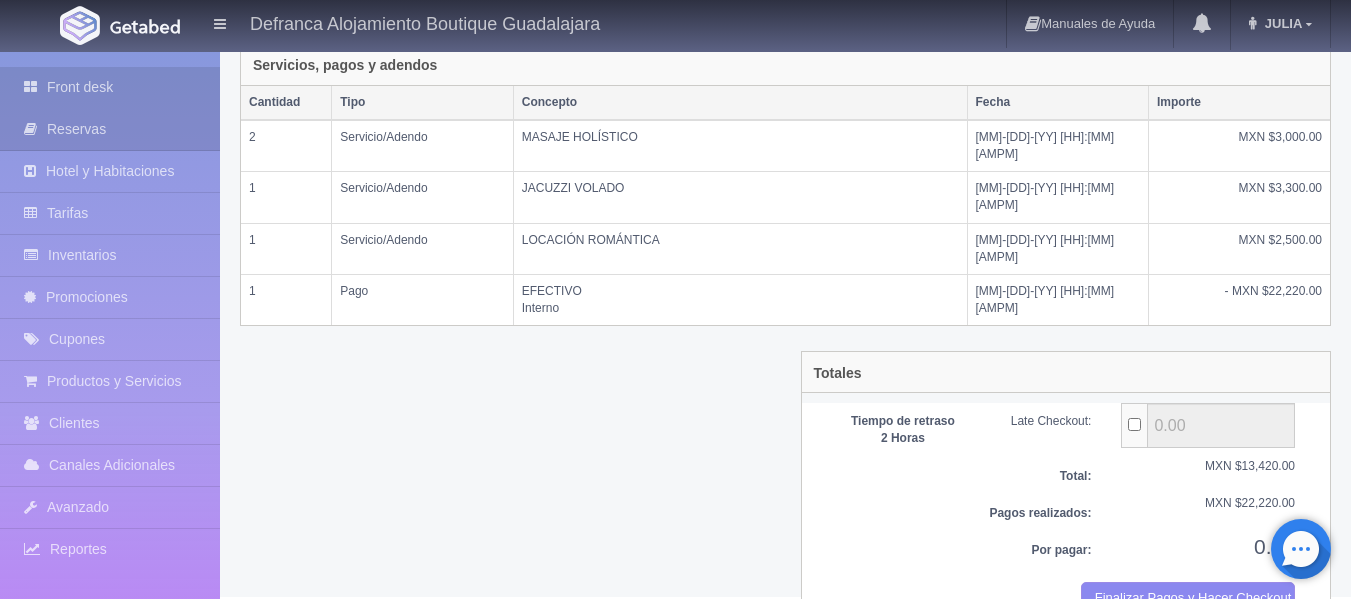 click on "Front desk" at bounding box center (110, 87) 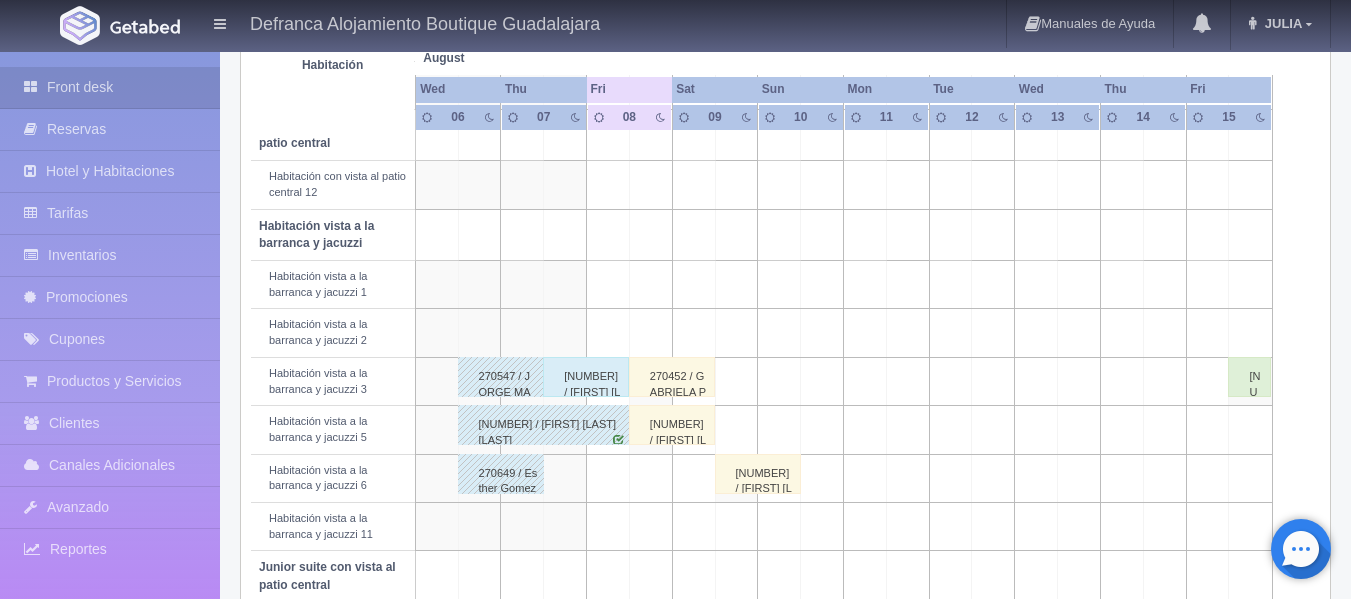 scroll, scrollTop: 700, scrollLeft: 0, axis: vertical 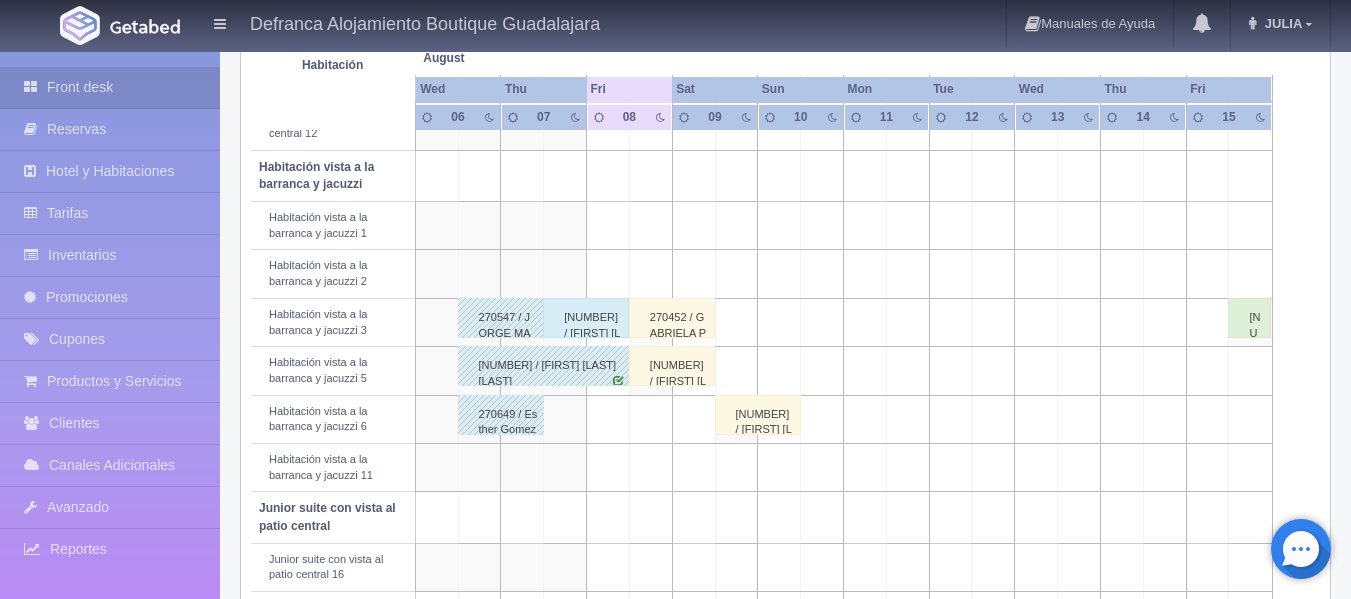 click on "[NUMBER] / [FIRST] [LAST]" at bounding box center [586, 318] 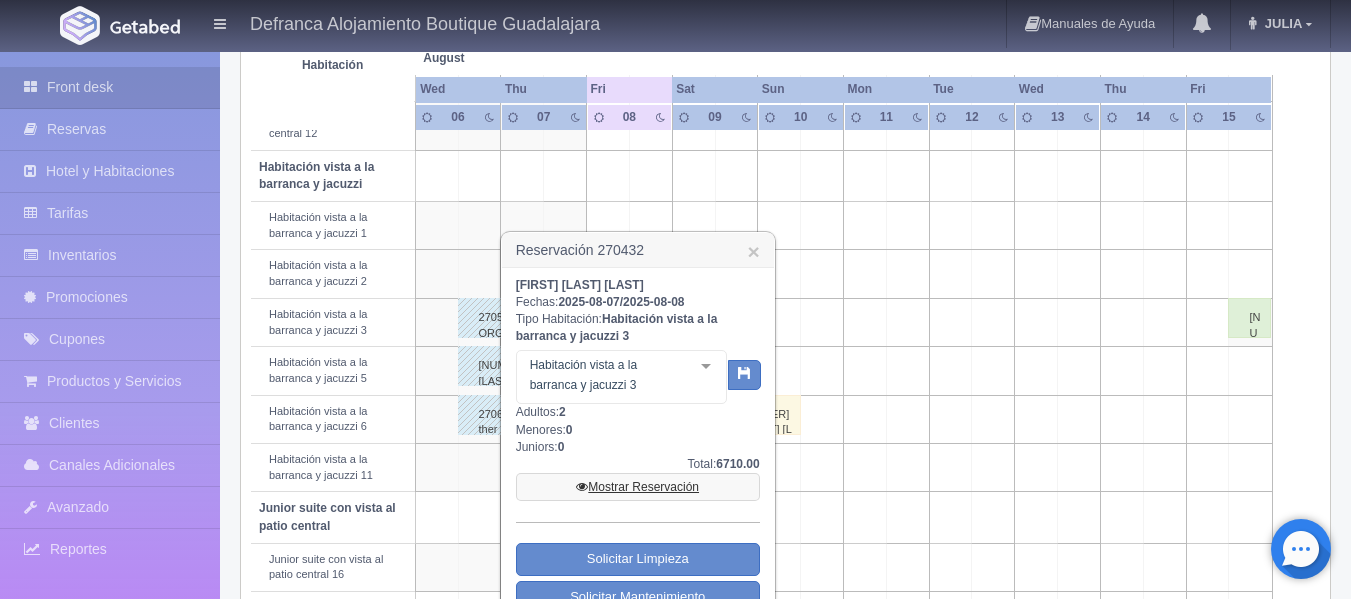 click on "Mostrar Reservación" at bounding box center (638, 487) 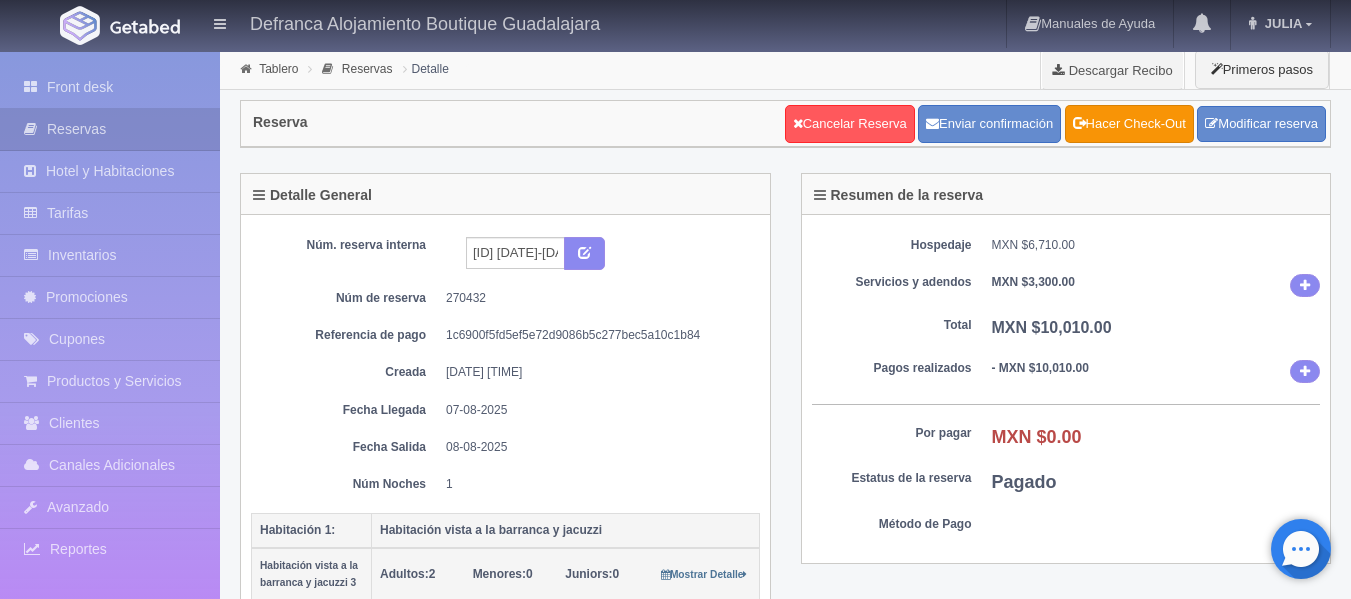 scroll, scrollTop: 0, scrollLeft: 0, axis: both 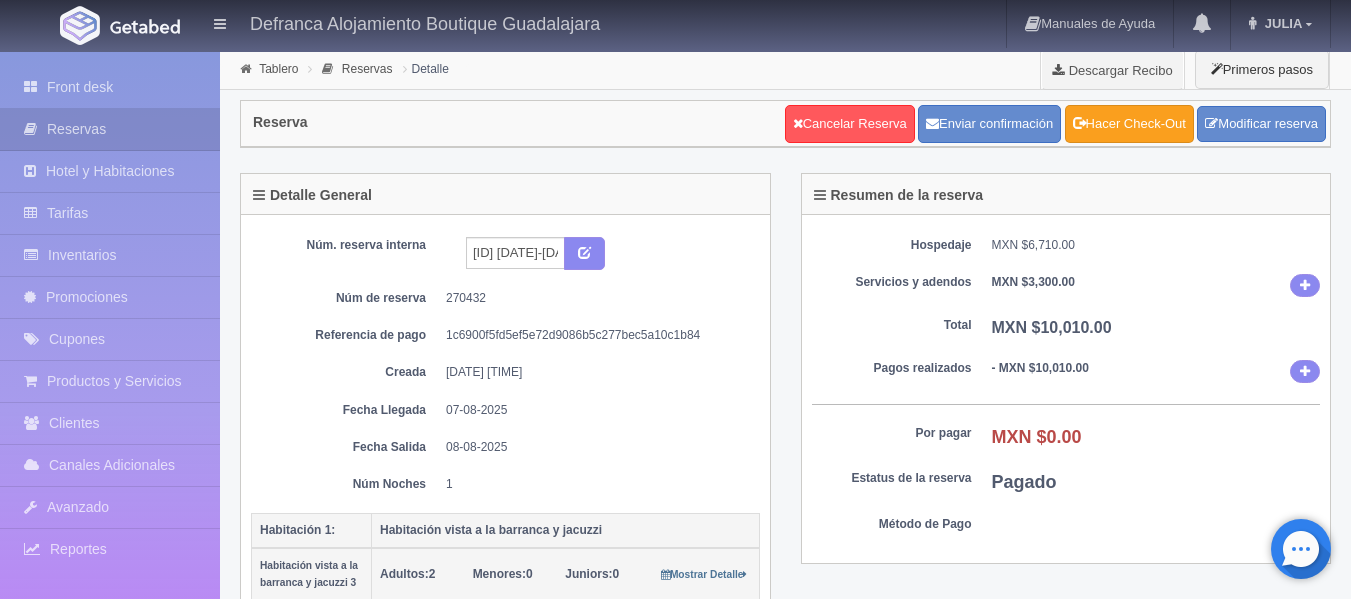 click on "Hacer Check-Out" at bounding box center (1129, 124) 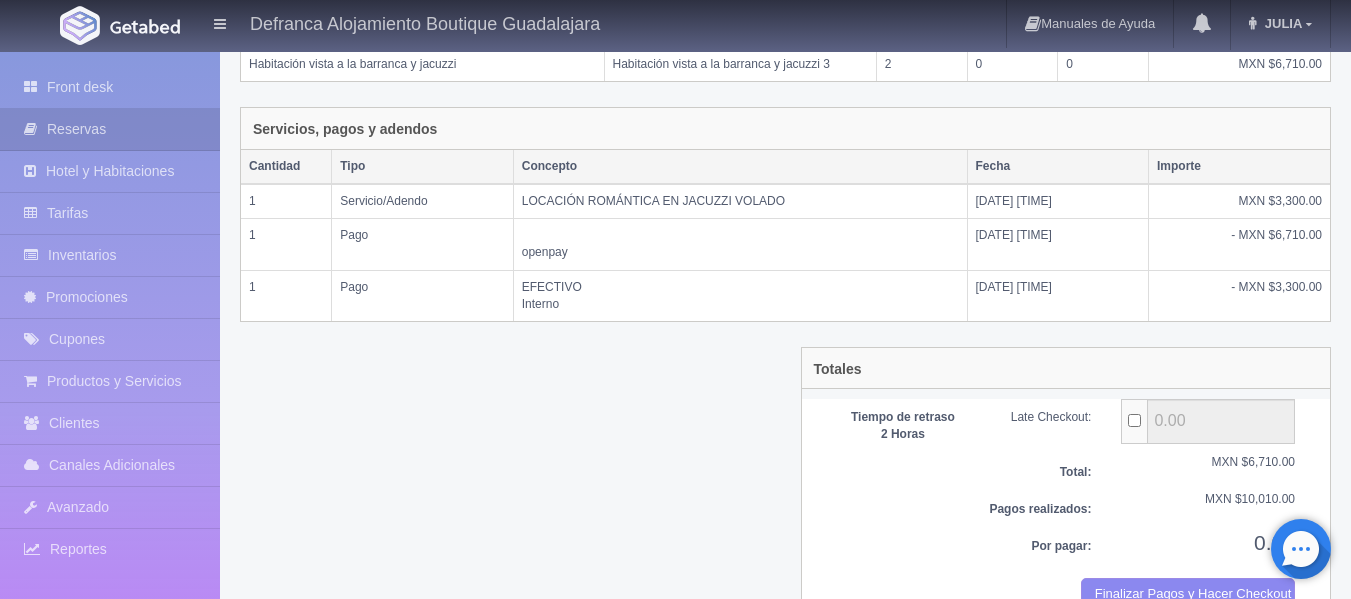 scroll, scrollTop: 467, scrollLeft: 0, axis: vertical 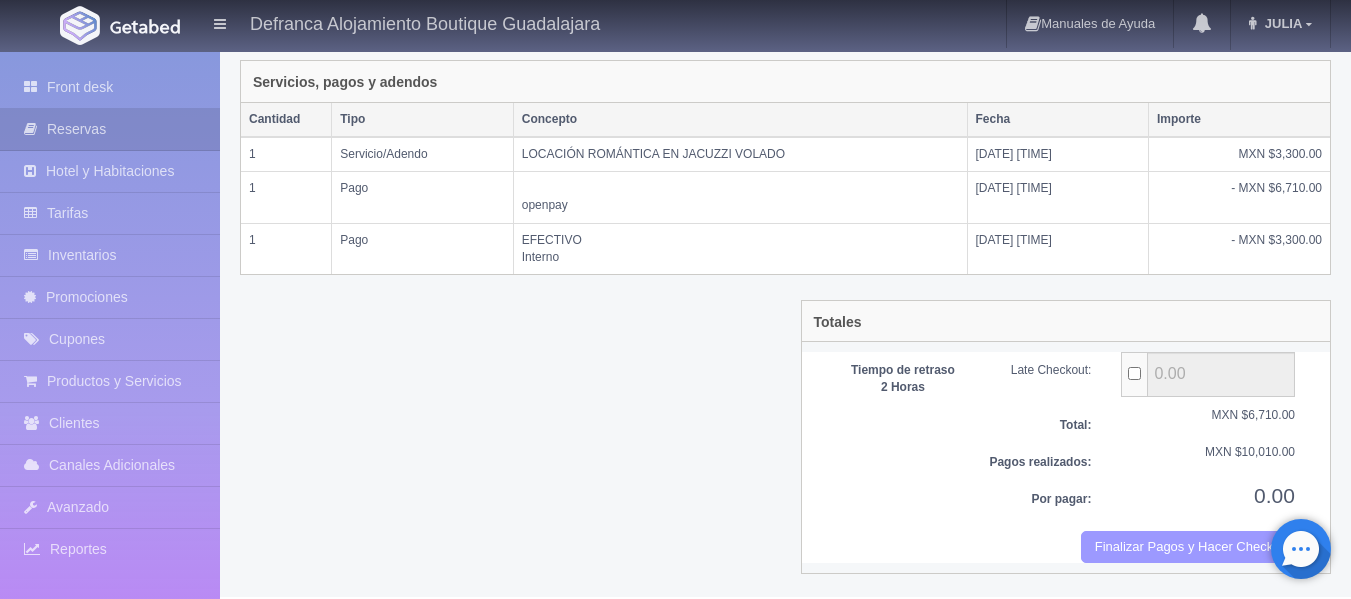 click on "Finalizar Pagos y Hacer Checkout" at bounding box center [1188, 547] 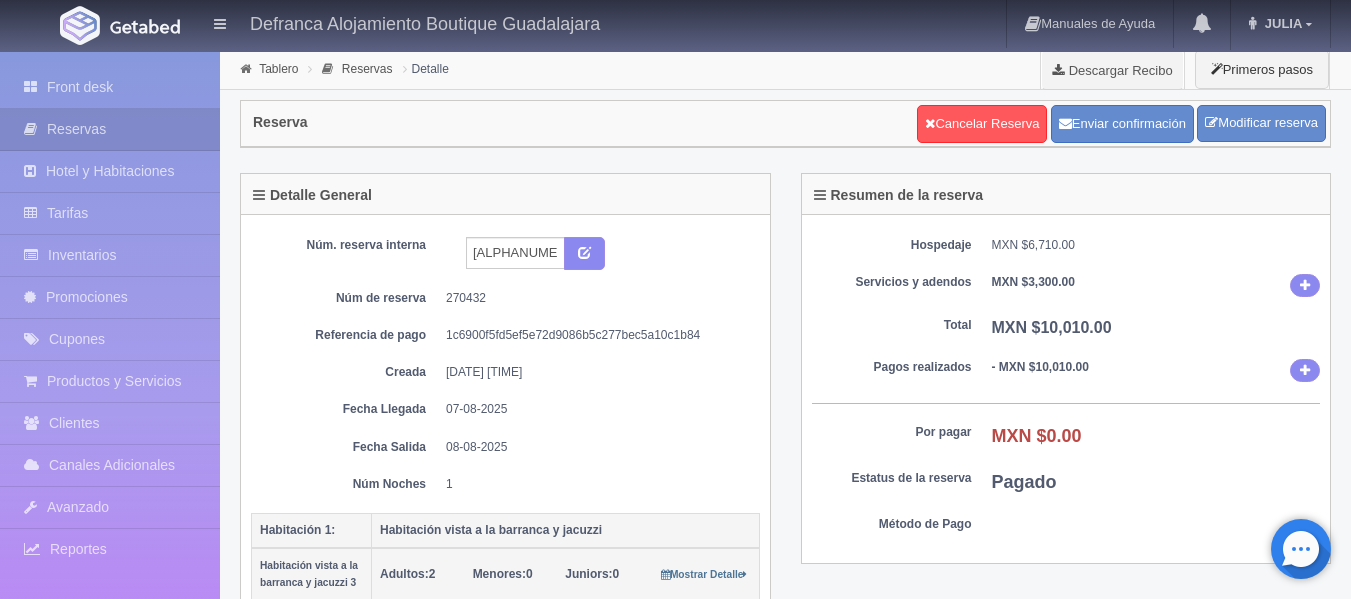 scroll, scrollTop: 0, scrollLeft: 0, axis: both 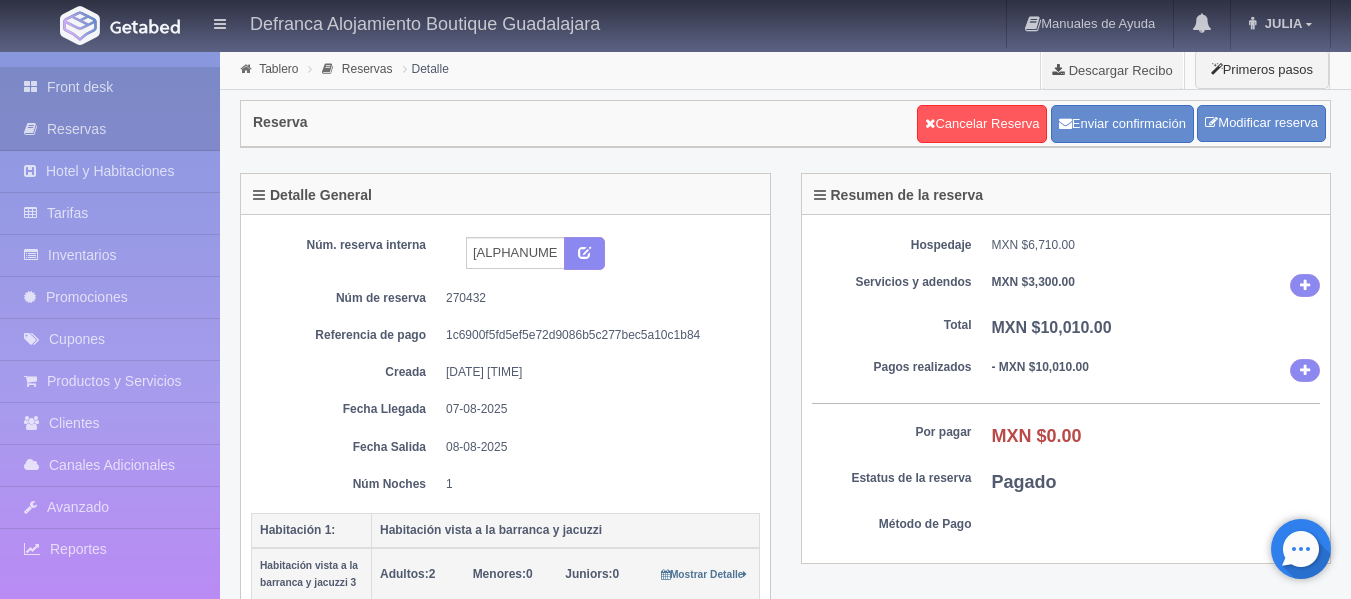click on "Front desk" at bounding box center [110, 87] 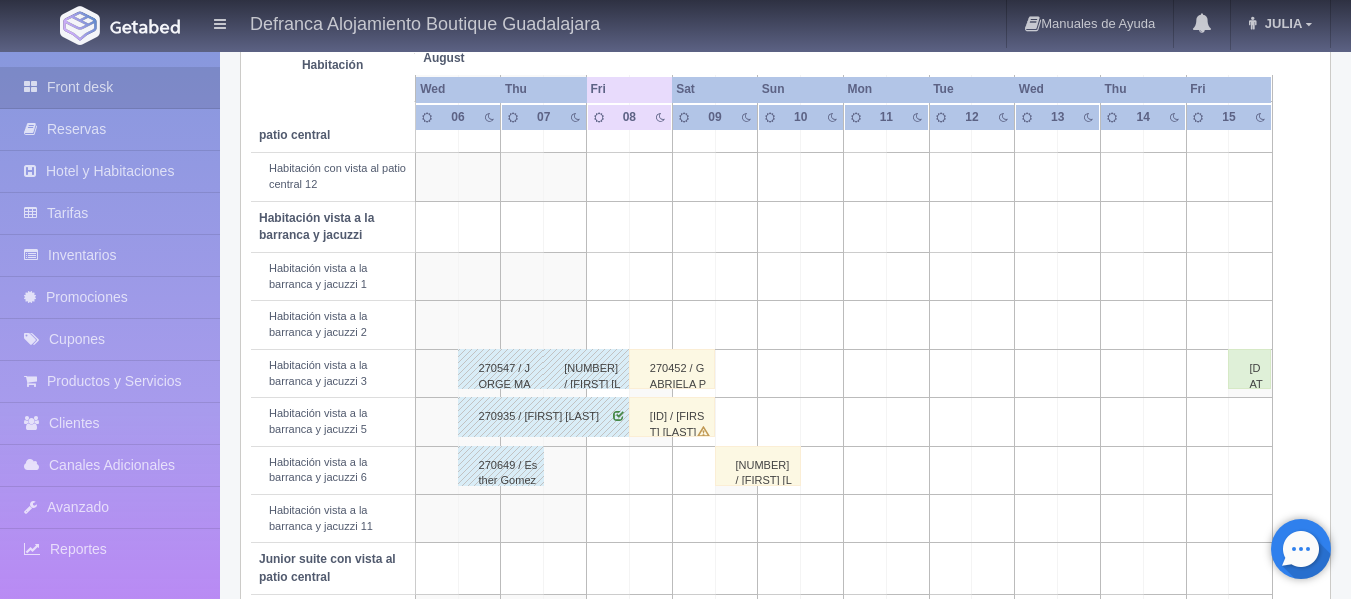 scroll, scrollTop: 800, scrollLeft: 0, axis: vertical 